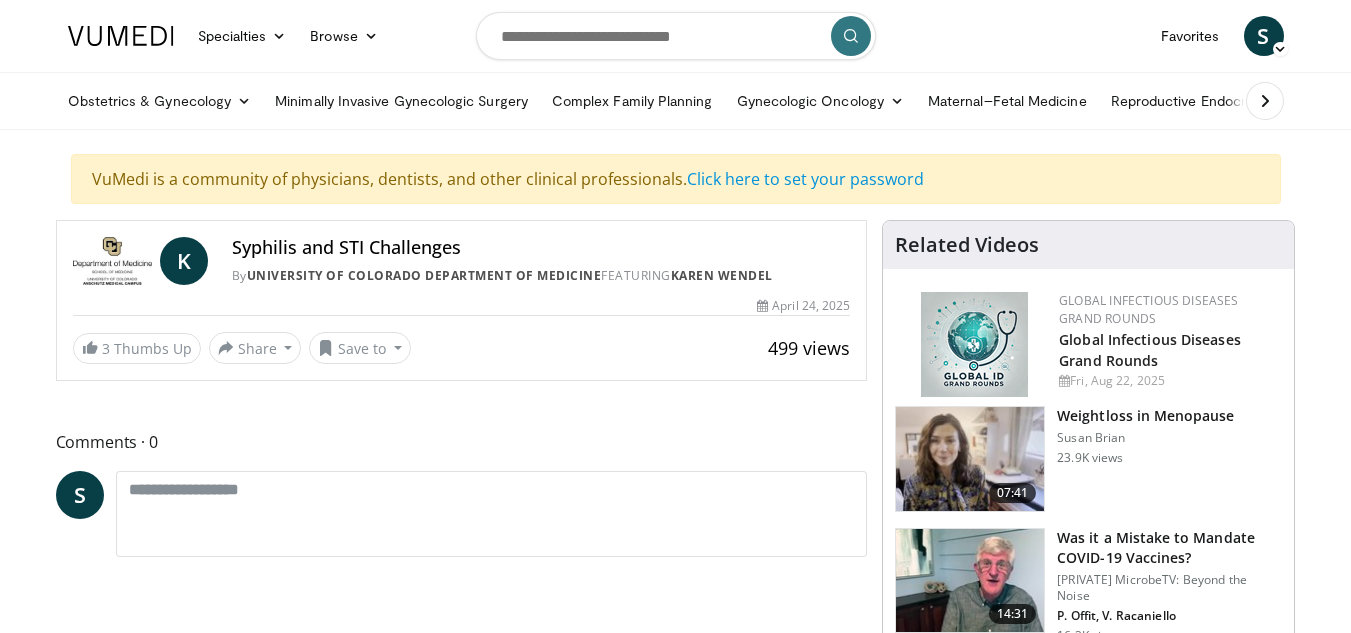 scroll, scrollTop: 0, scrollLeft: 0, axis: both 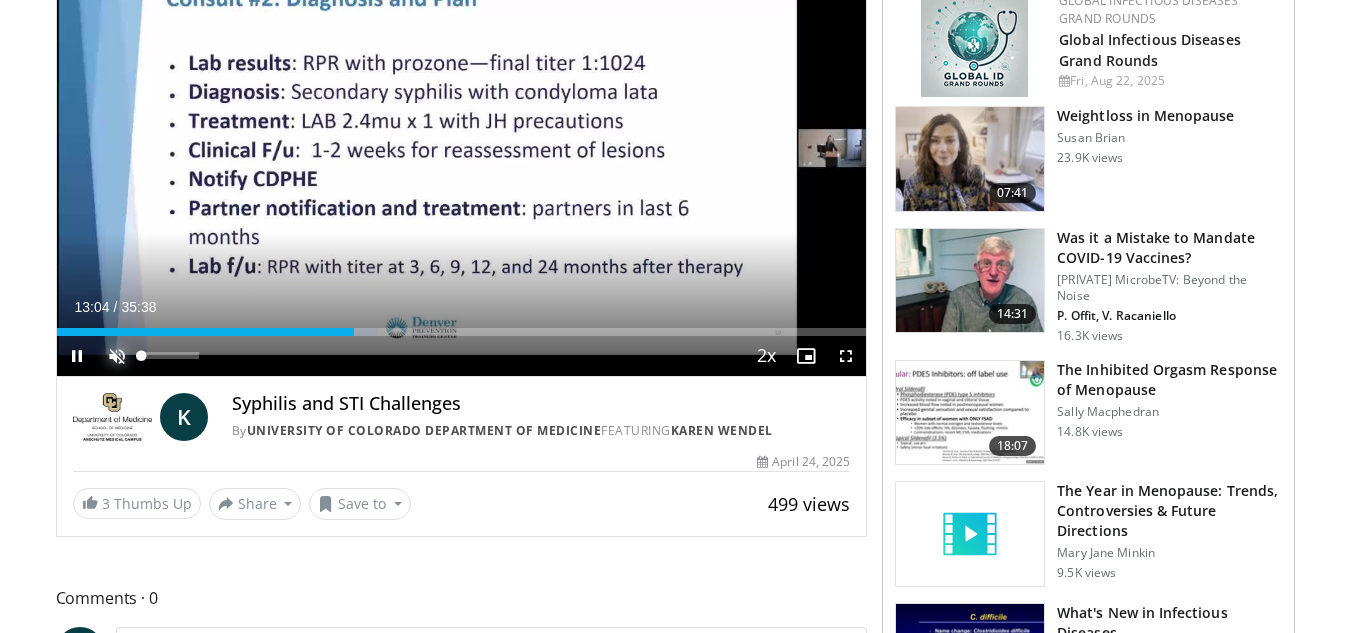 click at bounding box center [117, 356] 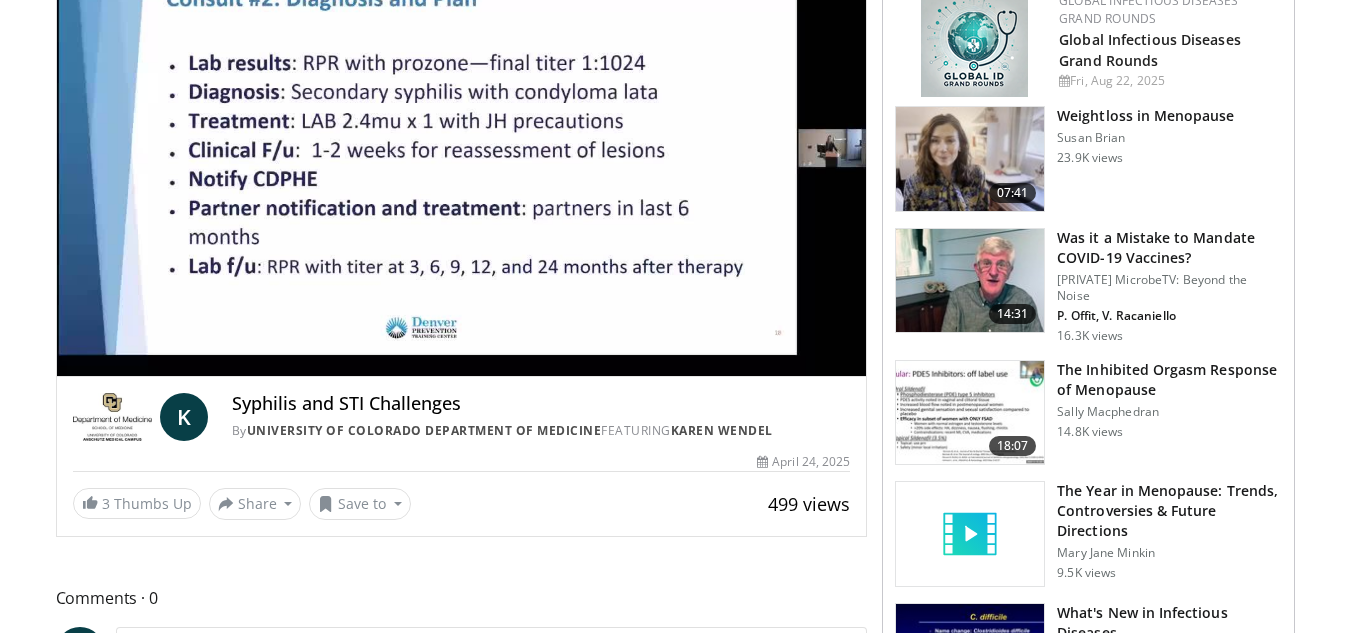scroll, scrollTop: 200, scrollLeft: 0, axis: vertical 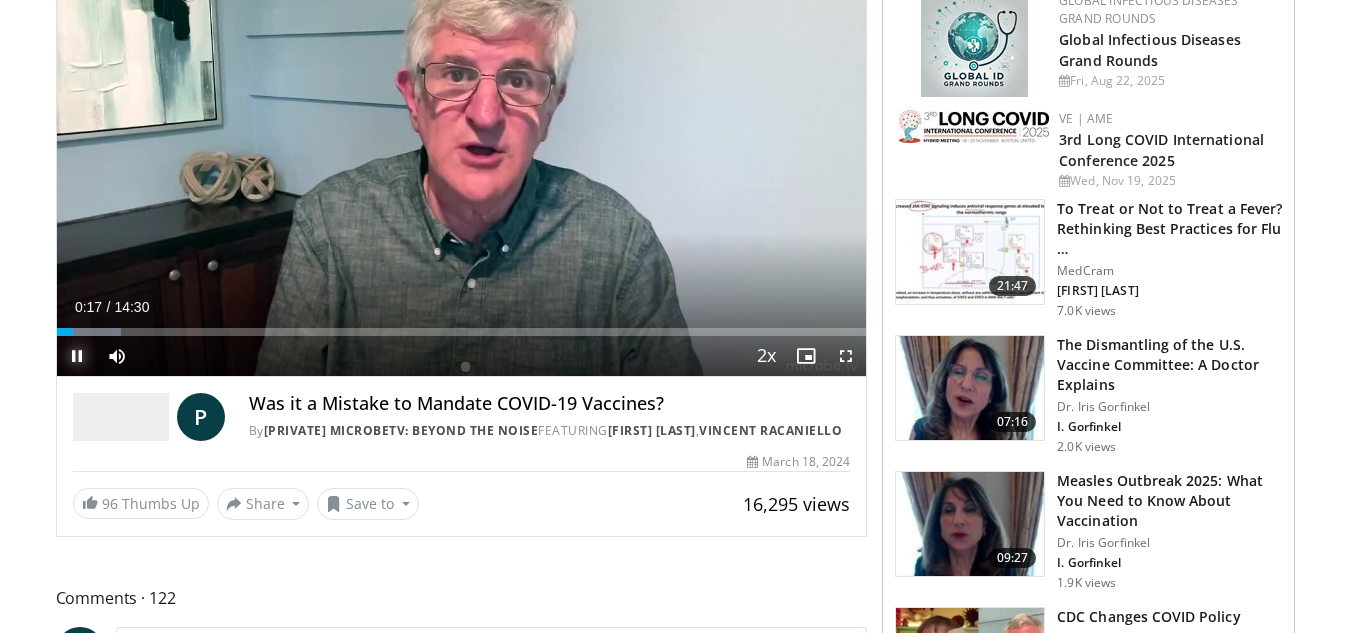 click at bounding box center (77, 356) 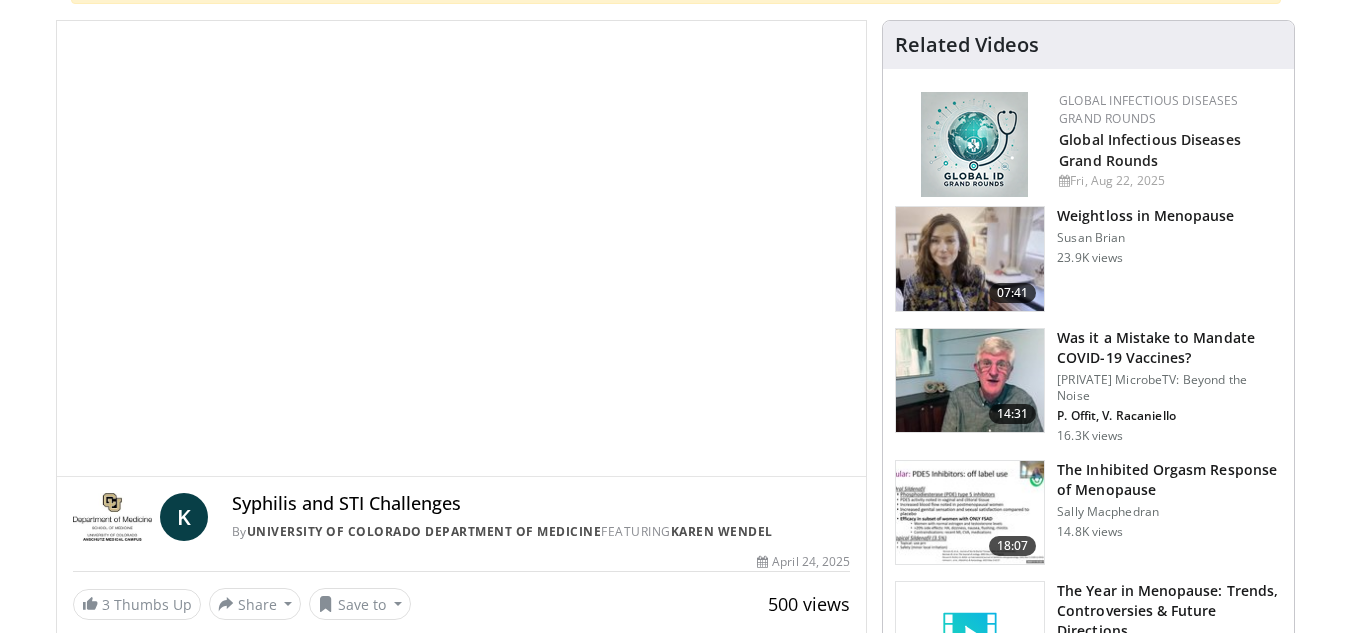 scroll, scrollTop: 200, scrollLeft: 0, axis: vertical 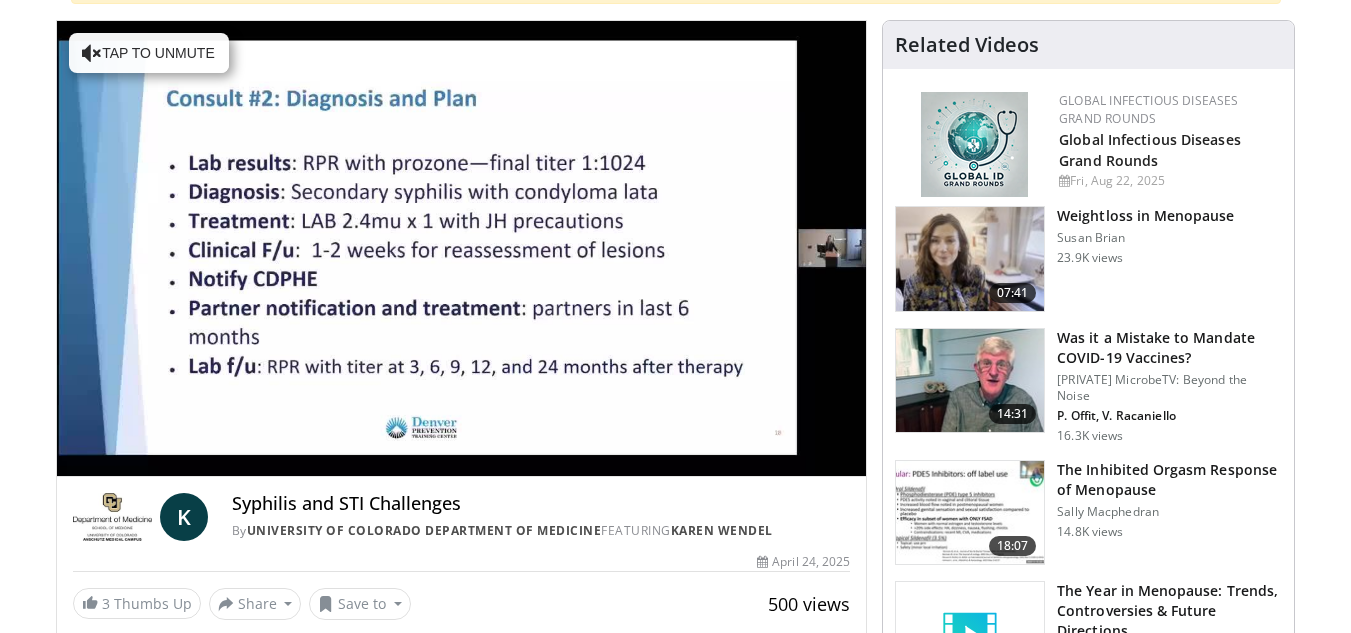 click on "**********" at bounding box center [462, 249] 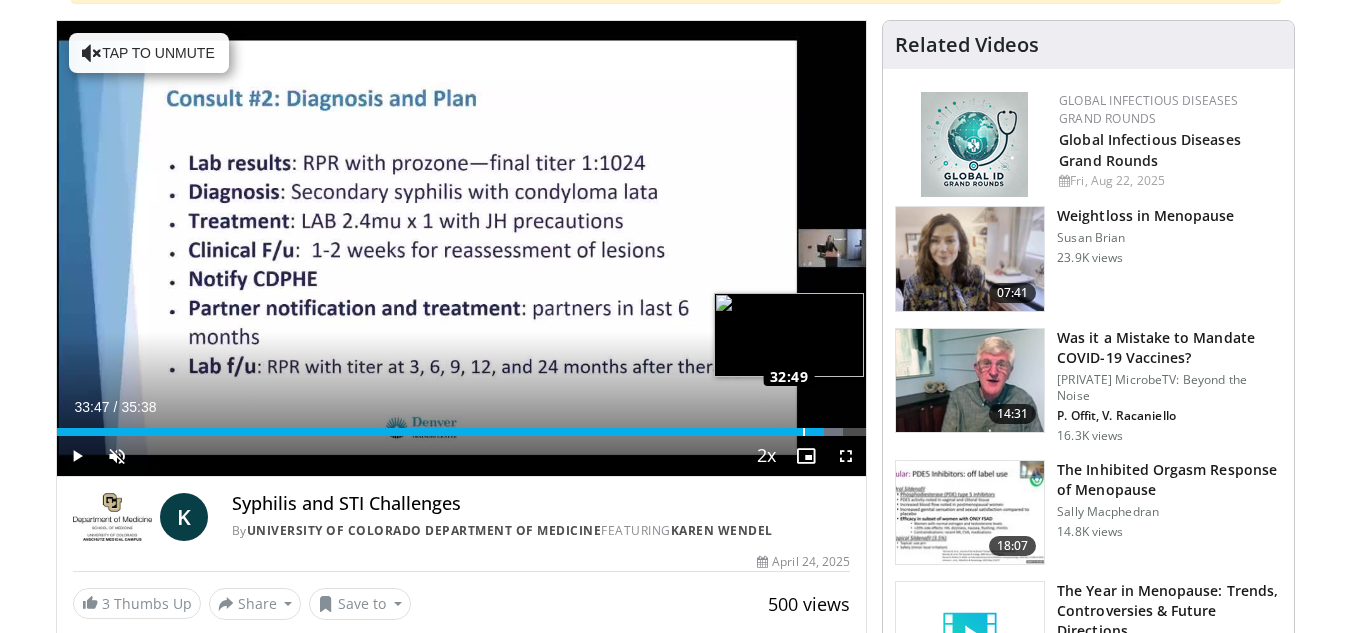 drag, startPoint x: 198, startPoint y: 428, endPoint x: 830, endPoint y: 433, distance: 632.0198 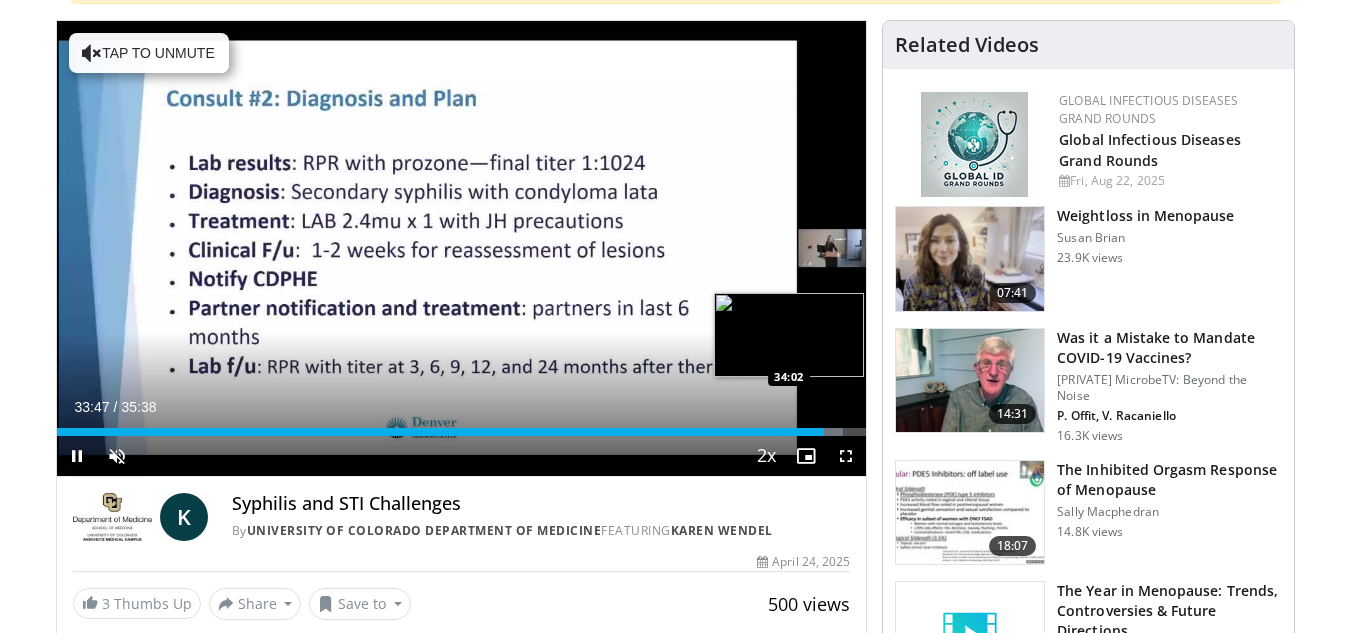 click at bounding box center [828, 432] 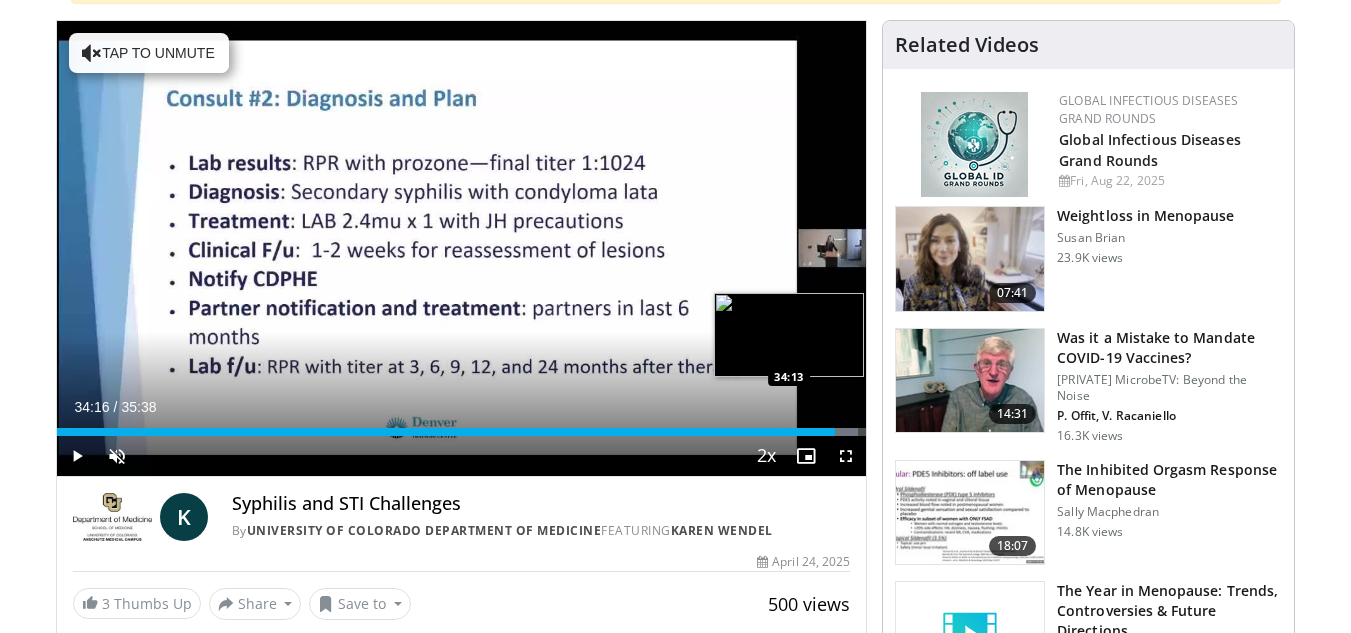 click on "Loaded :  99.01% 34:10 34:13" at bounding box center (462, 432) 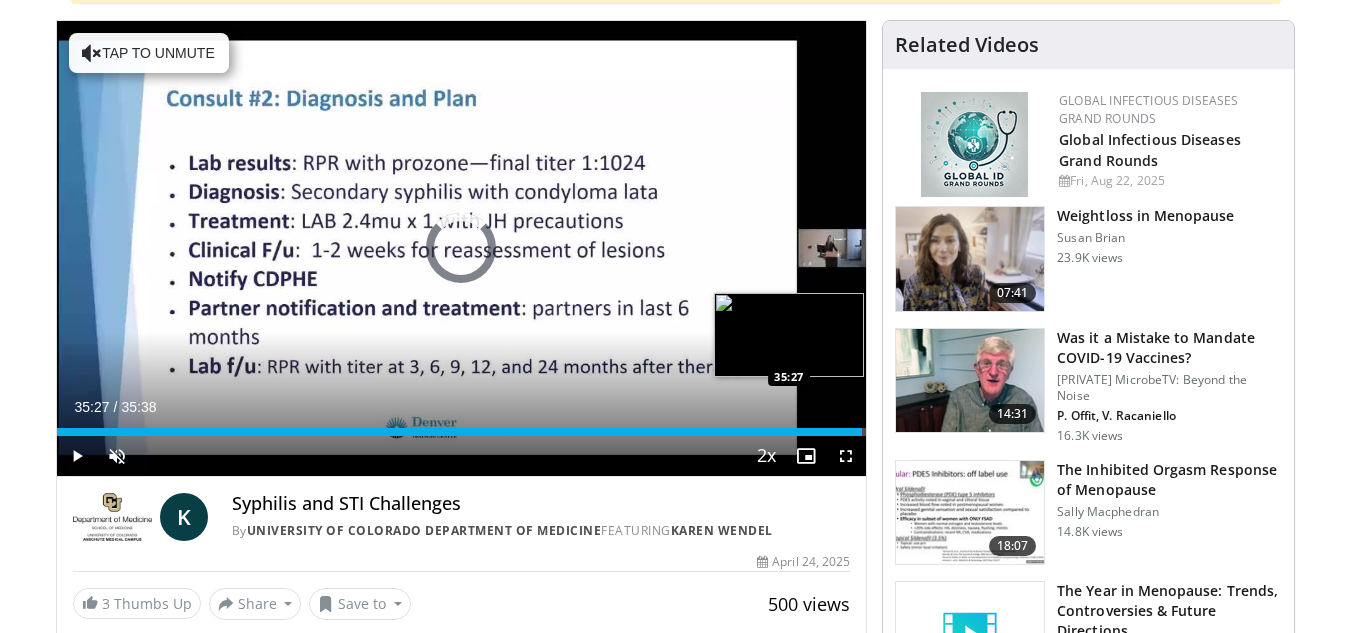 click on "Loaded :  99.47% 35:27 35:27" at bounding box center (462, 432) 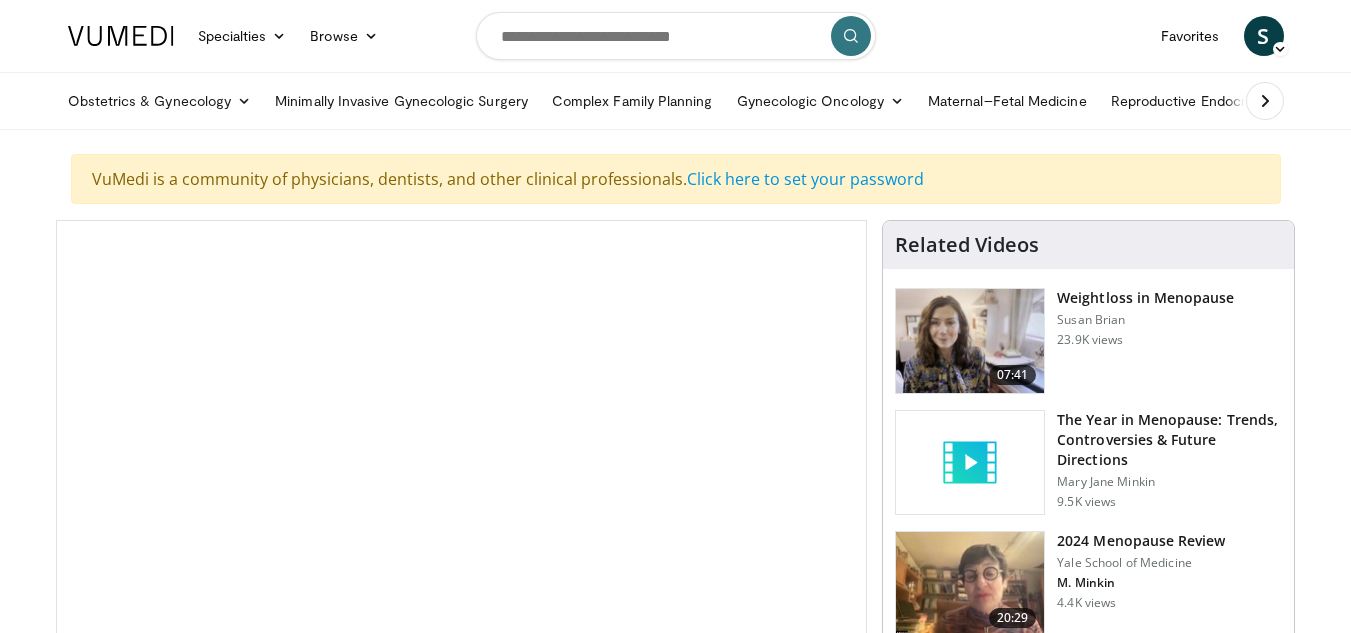 scroll, scrollTop: 0, scrollLeft: 0, axis: both 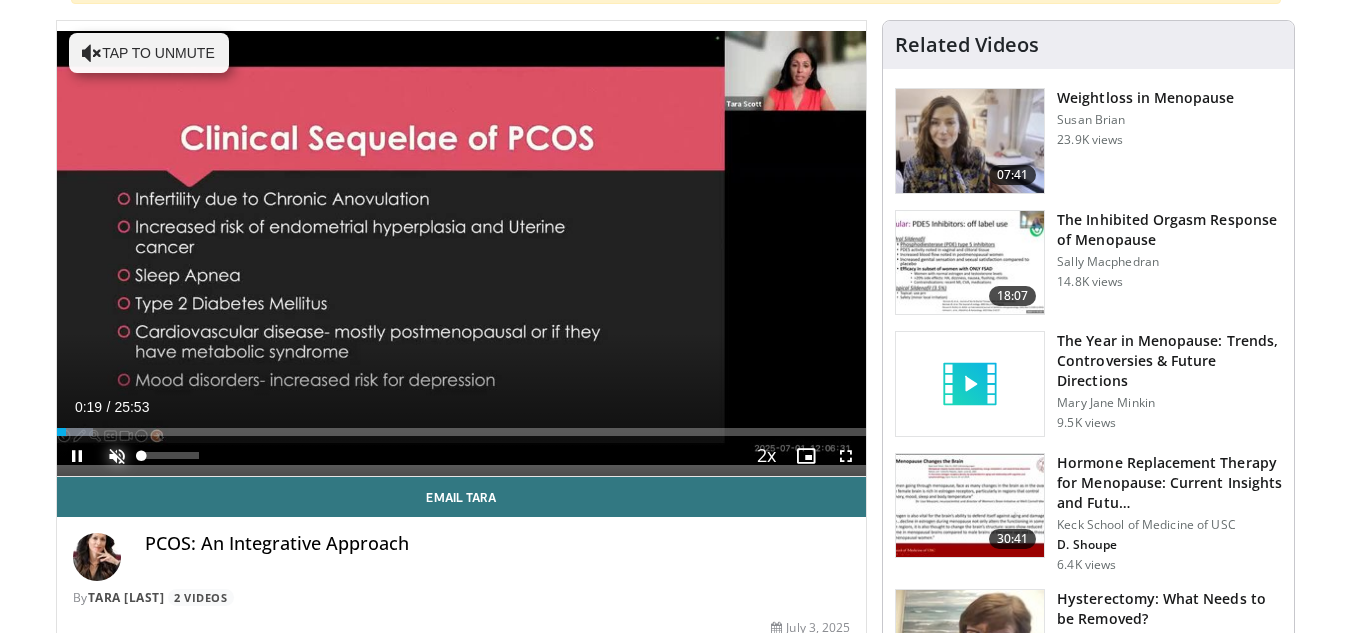 click at bounding box center [117, 456] 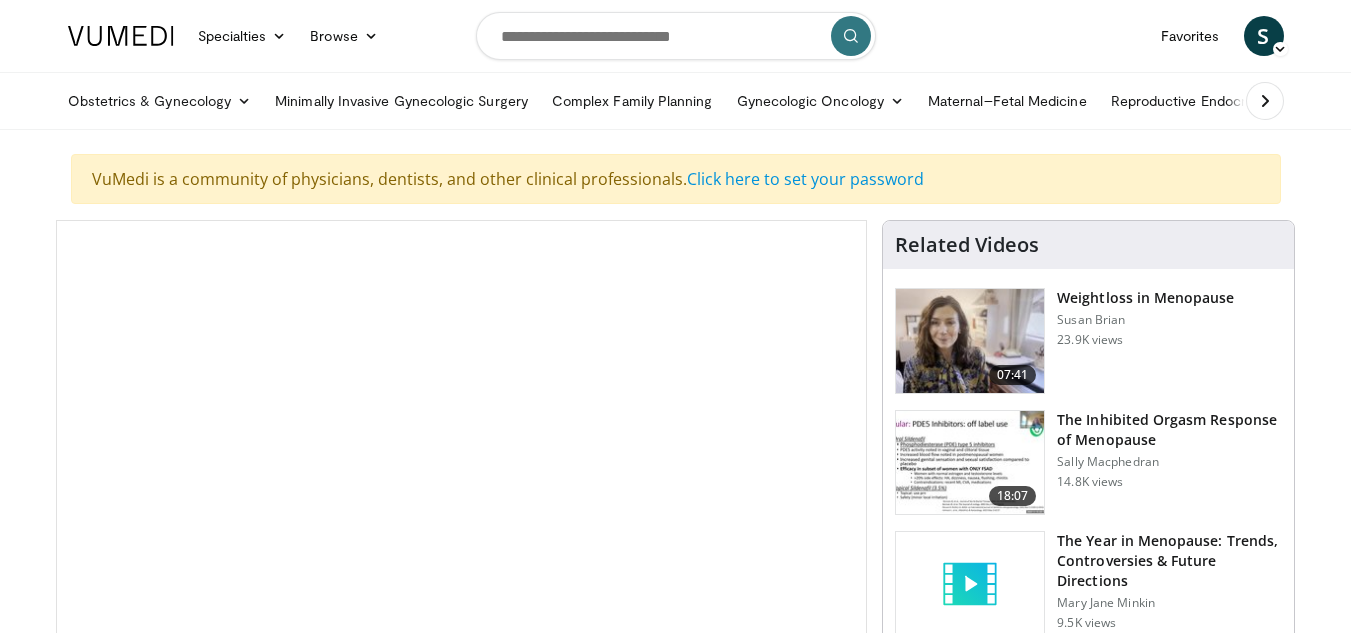 scroll, scrollTop: 0, scrollLeft: 0, axis: both 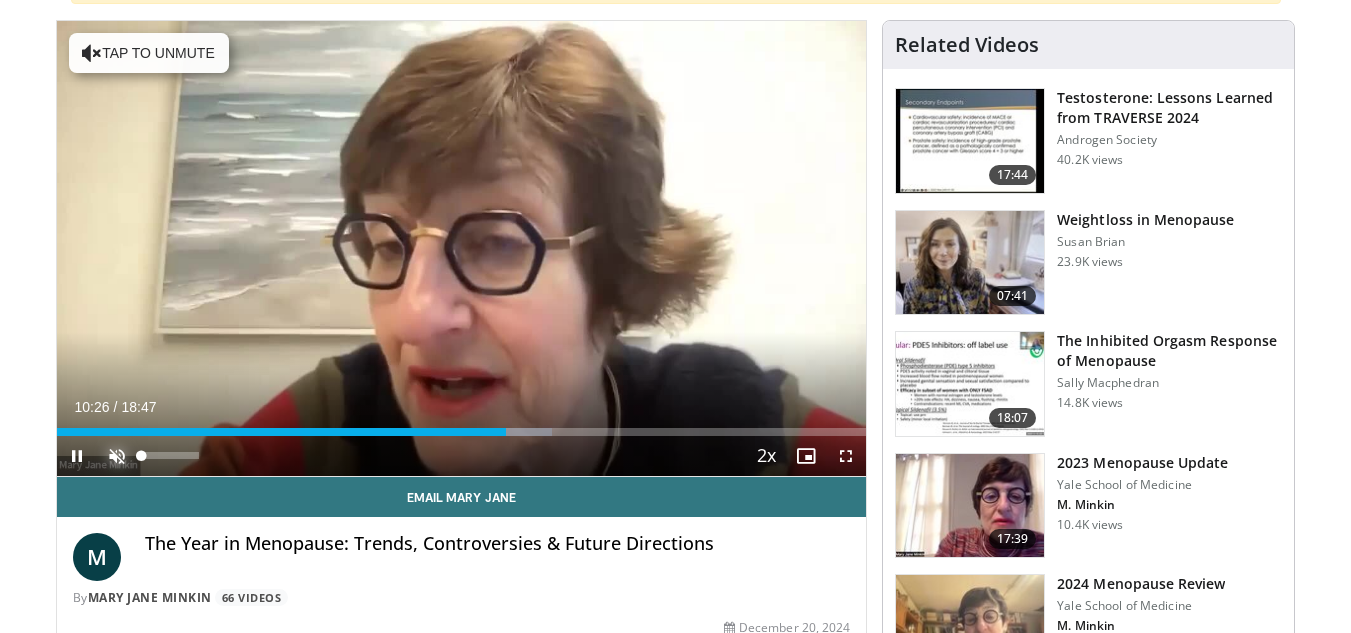 click at bounding box center [117, 456] 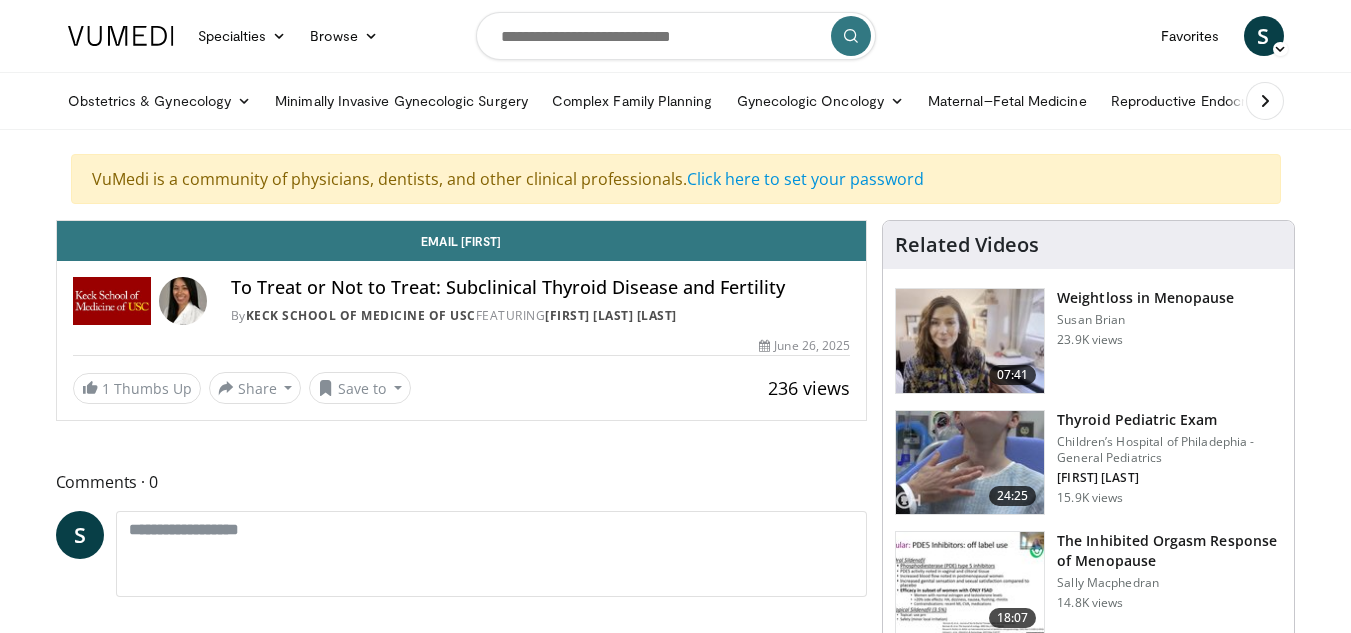 scroll, scrollTop: 0, scrollLeft: 0, axis: both 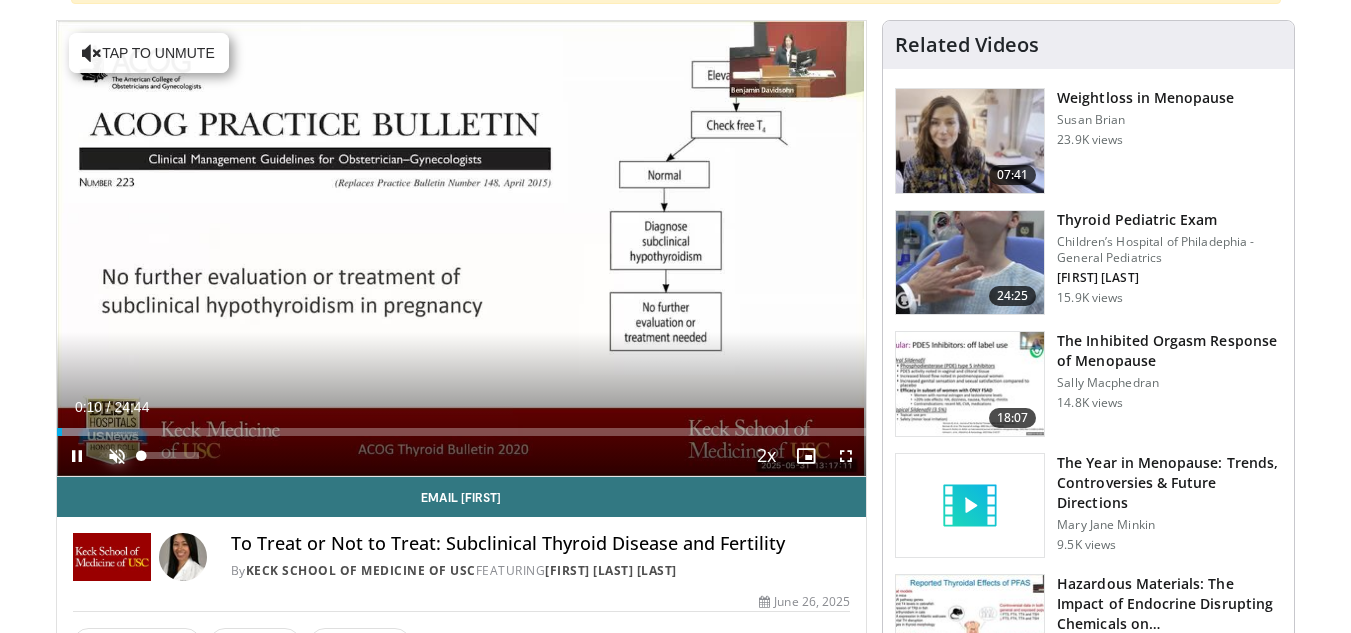 click at bounding box center [117, 456] 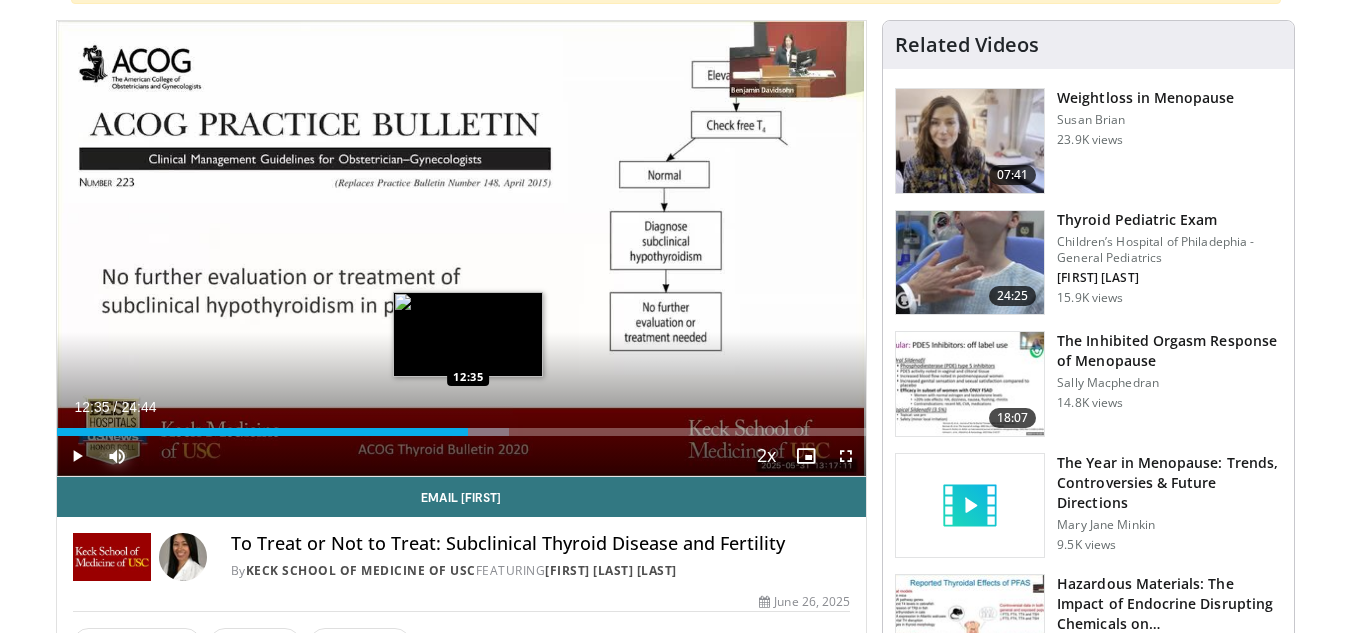 click on "12:35" at bounding box center (263, 432) 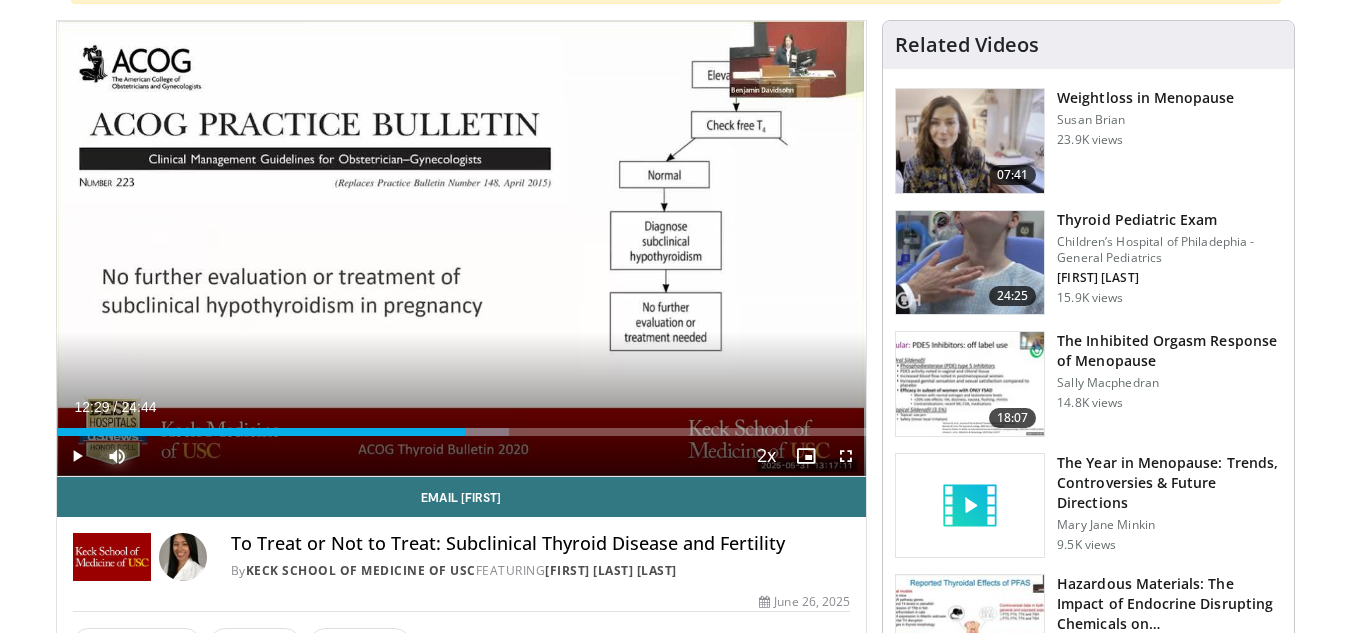 click on "12:29" at bounding box center (261, 432) 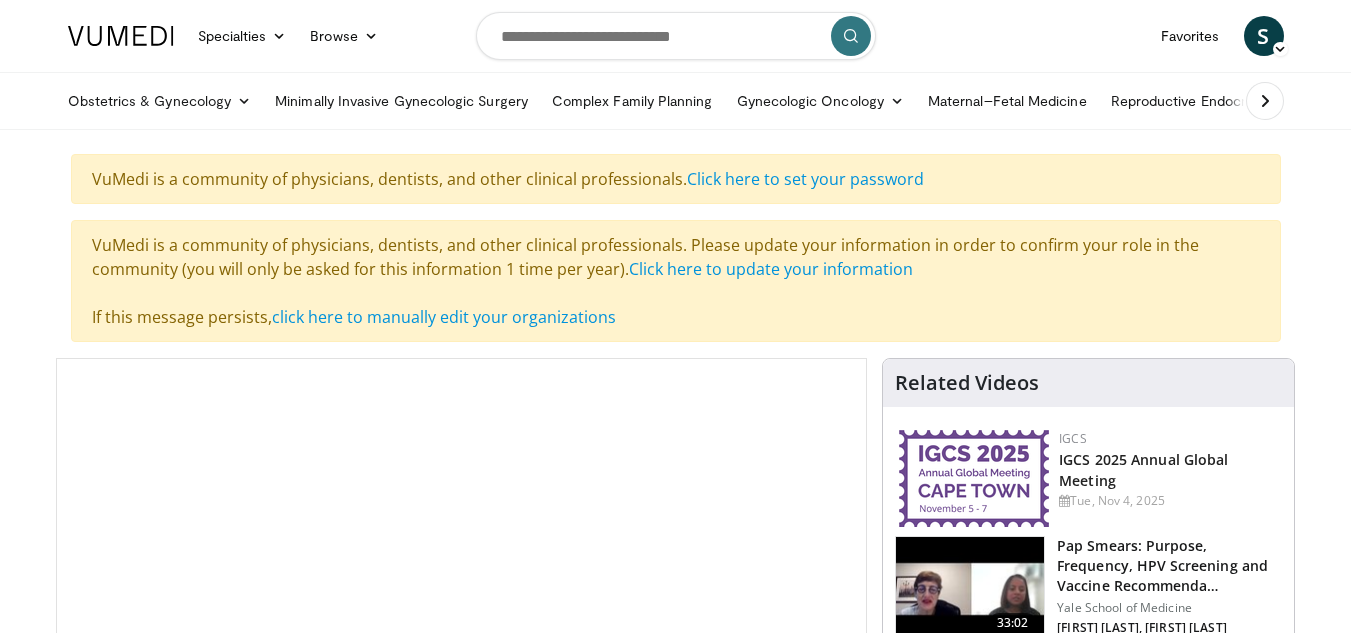 scroll, scrollTop: 0, scrollLeft: 0, axis: both 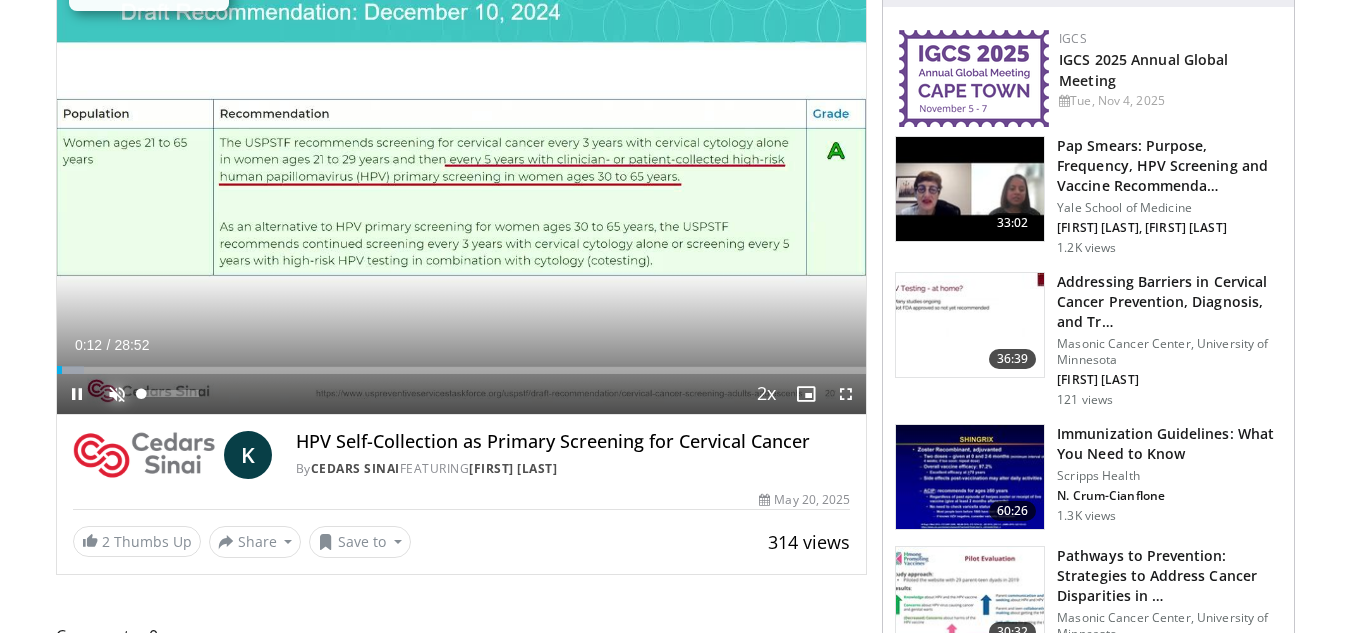 click at bounding box center [117, 394] 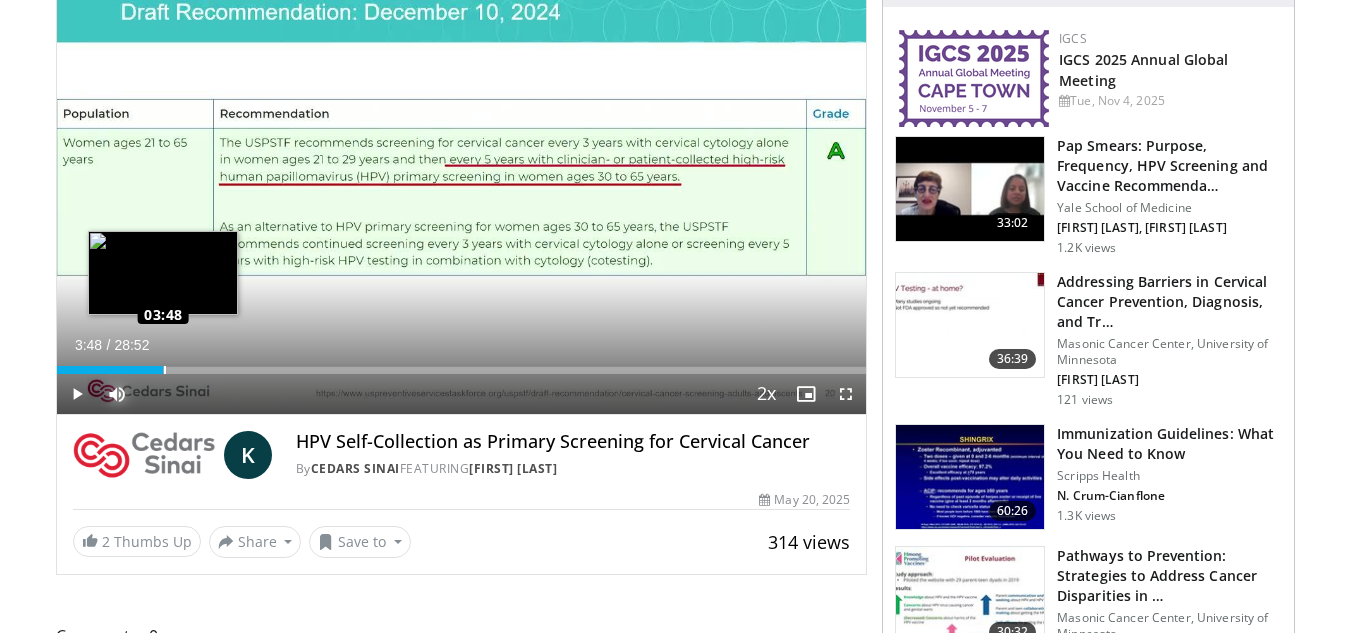 drag, startPoint x: 96, startPoint y: 371, endPoint x: 163, endPoint y: 362, distance: 67.601776 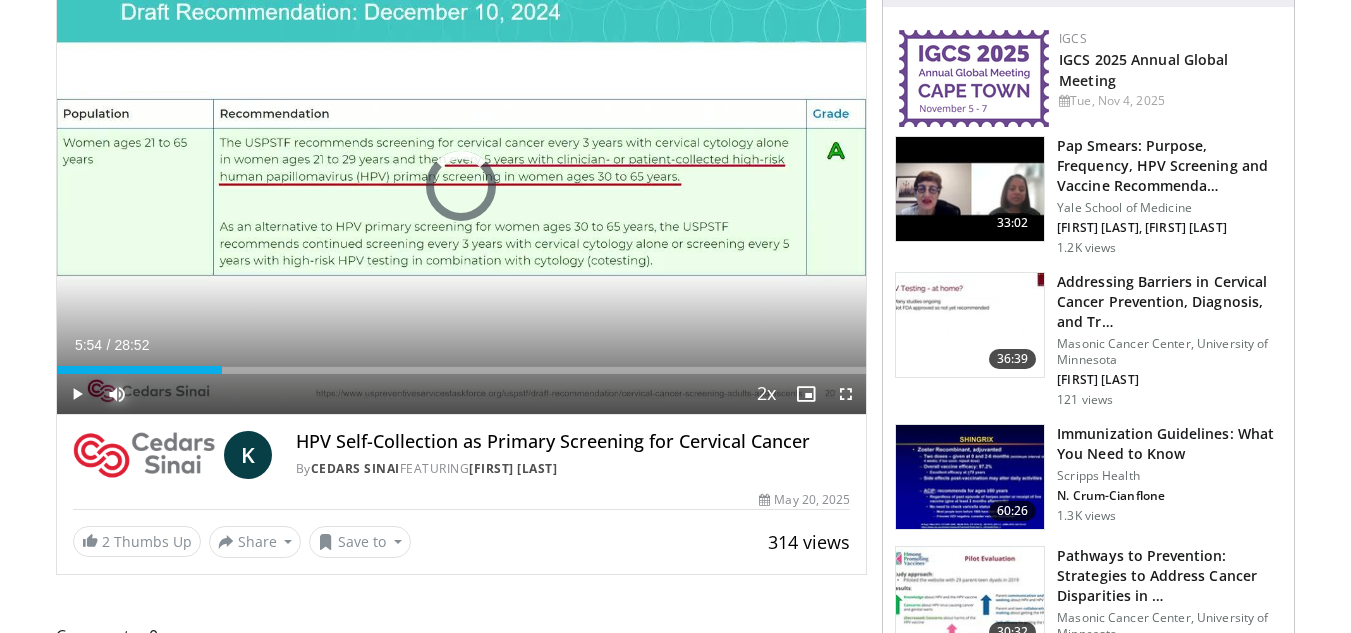 drag, startPoint x: 178, startPoint y: 372, endPoint x: 306, endPoint y: 374, distance: 128.01562 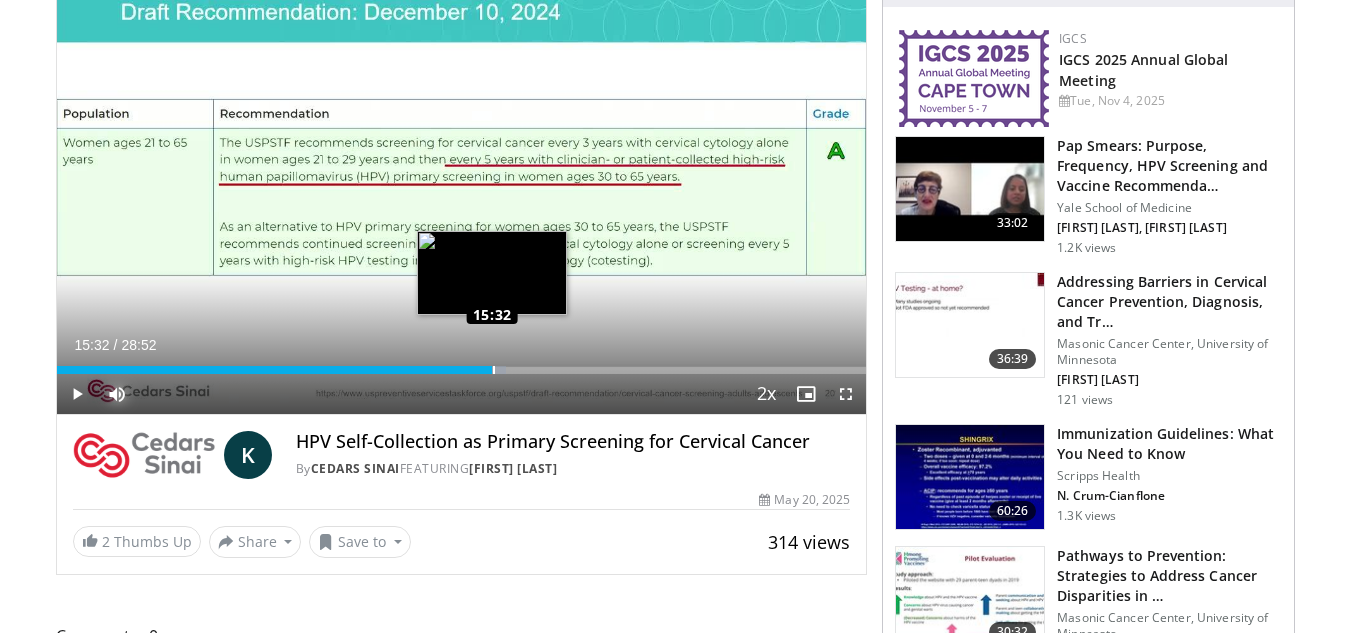 drag, startPoint x: 302, startPoint y: 369, endPoint x: 492, endPoint y: 360, distance: 190.21304 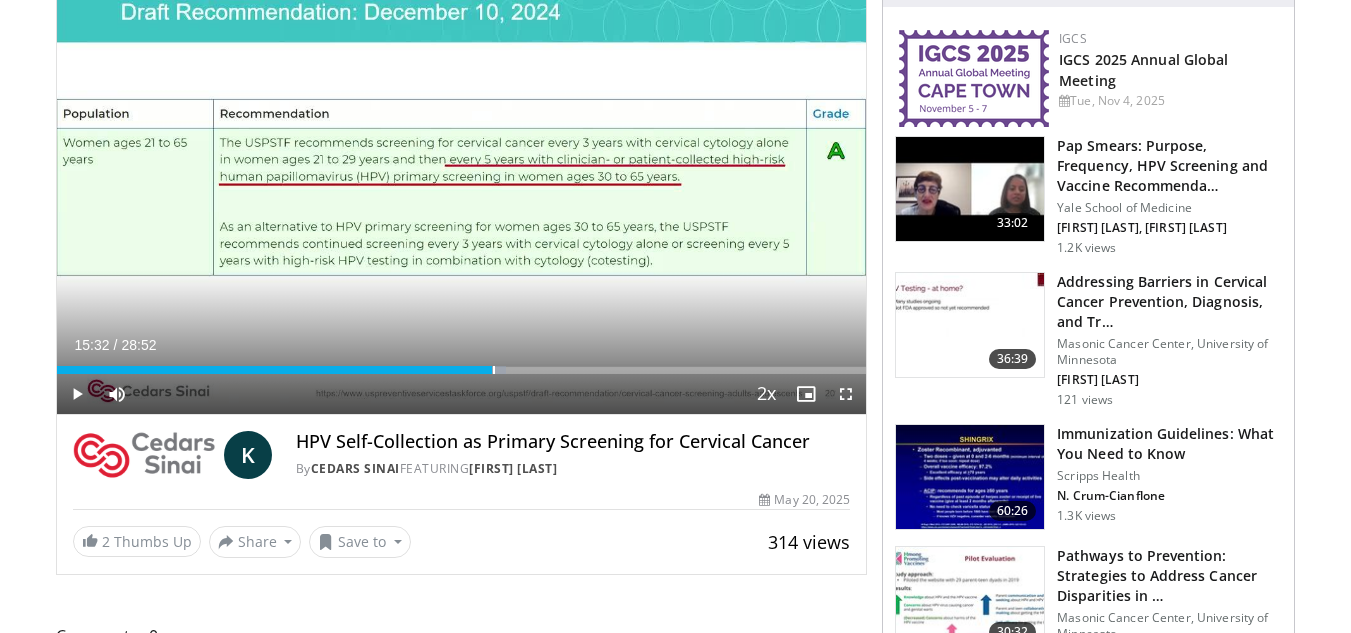 click on "10 seconds
Tap to unmute" at bounding box center (462, 186) 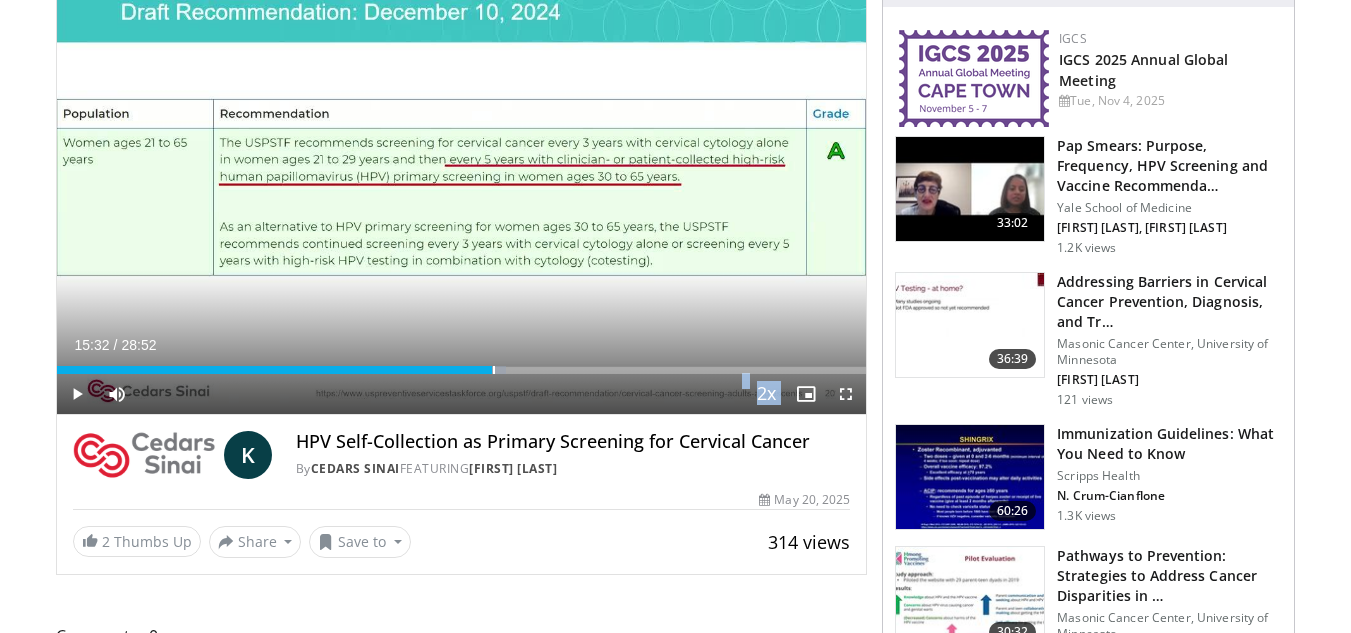 click on "Loaded :  55.55% 15:32 15:32" at bounding box center (462, 364) 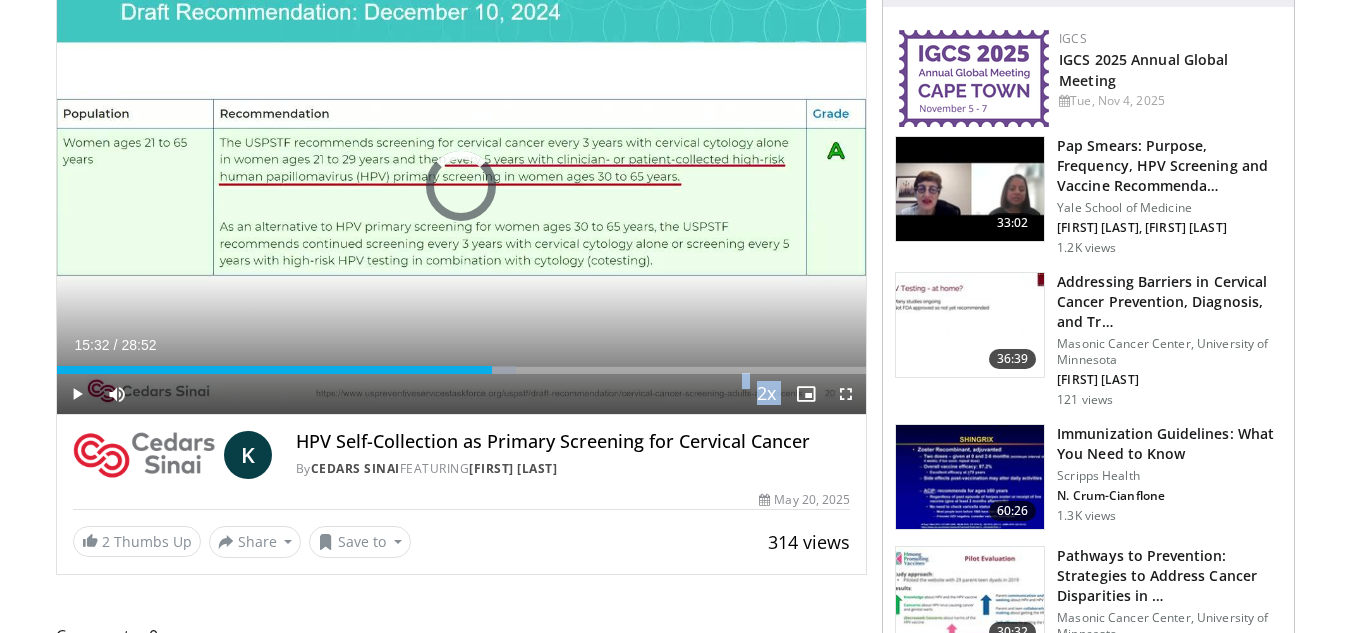 click on "Loaded :  56.70% 15:32 15:32" at bounding box center (462, 364) 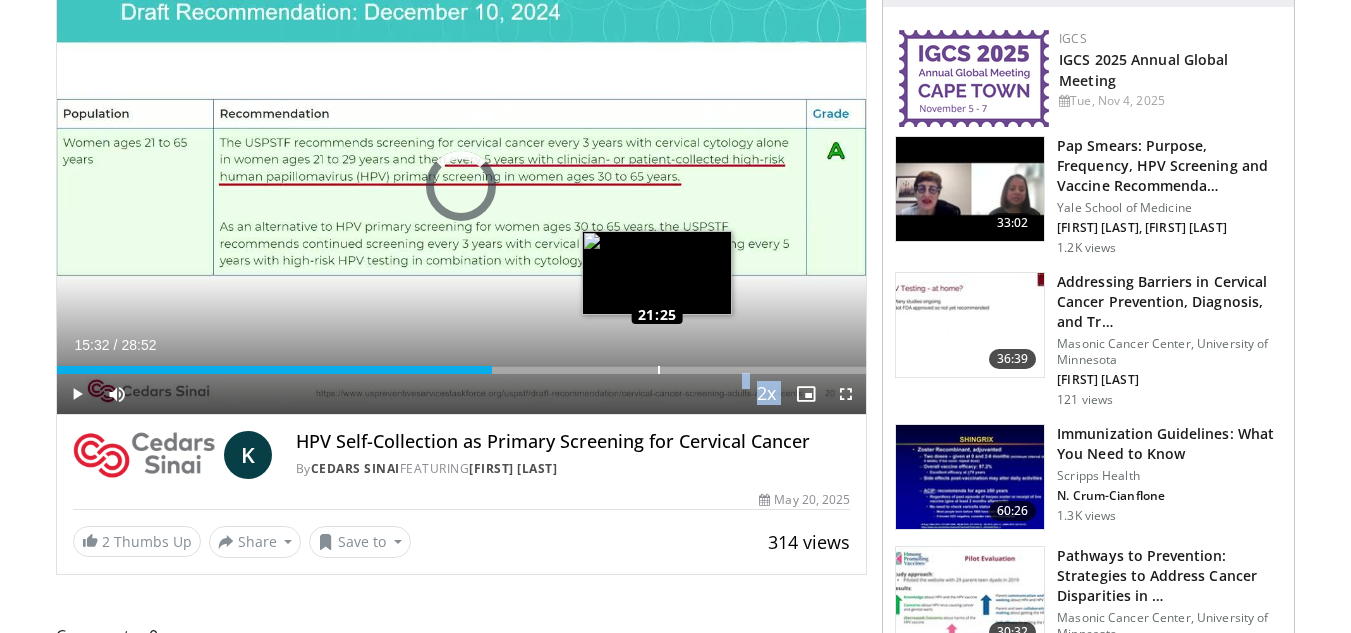 drag, startPoint x: 492, startPoint y: 368, endPoint x: 657, endPoint y: 362, distance: 165.10905 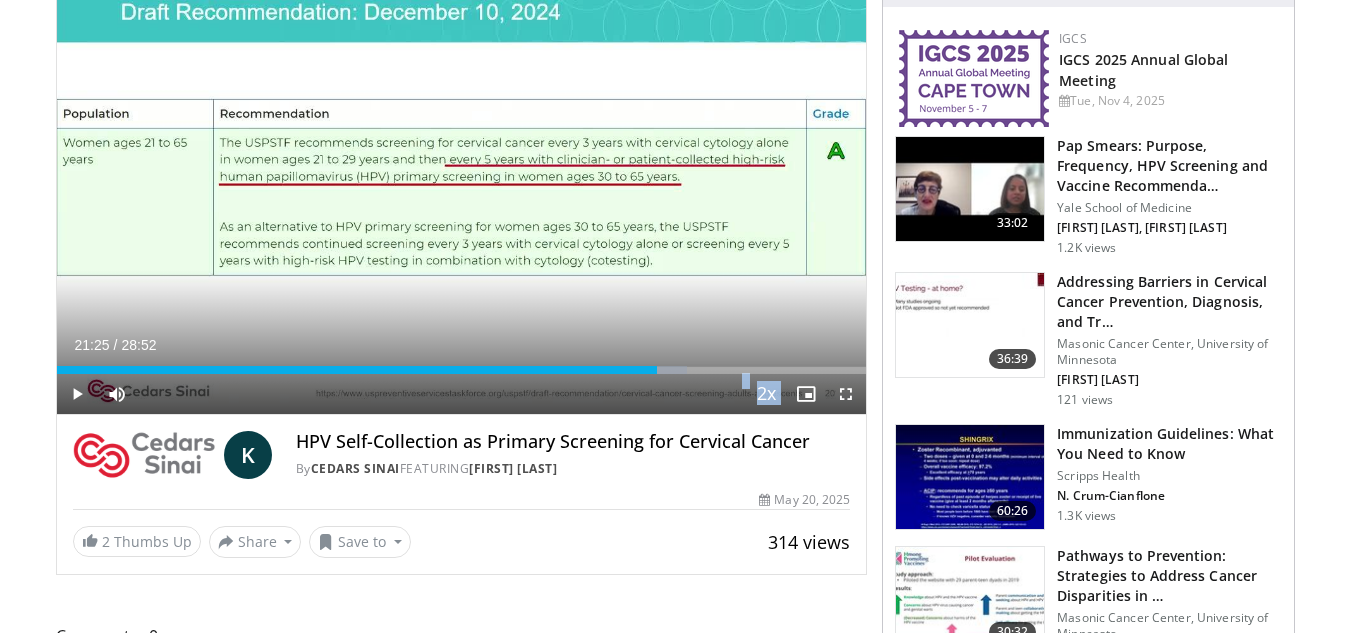 click on "Loaded :  77.89% 21:25 21:25" at bounding box center [462, 364] 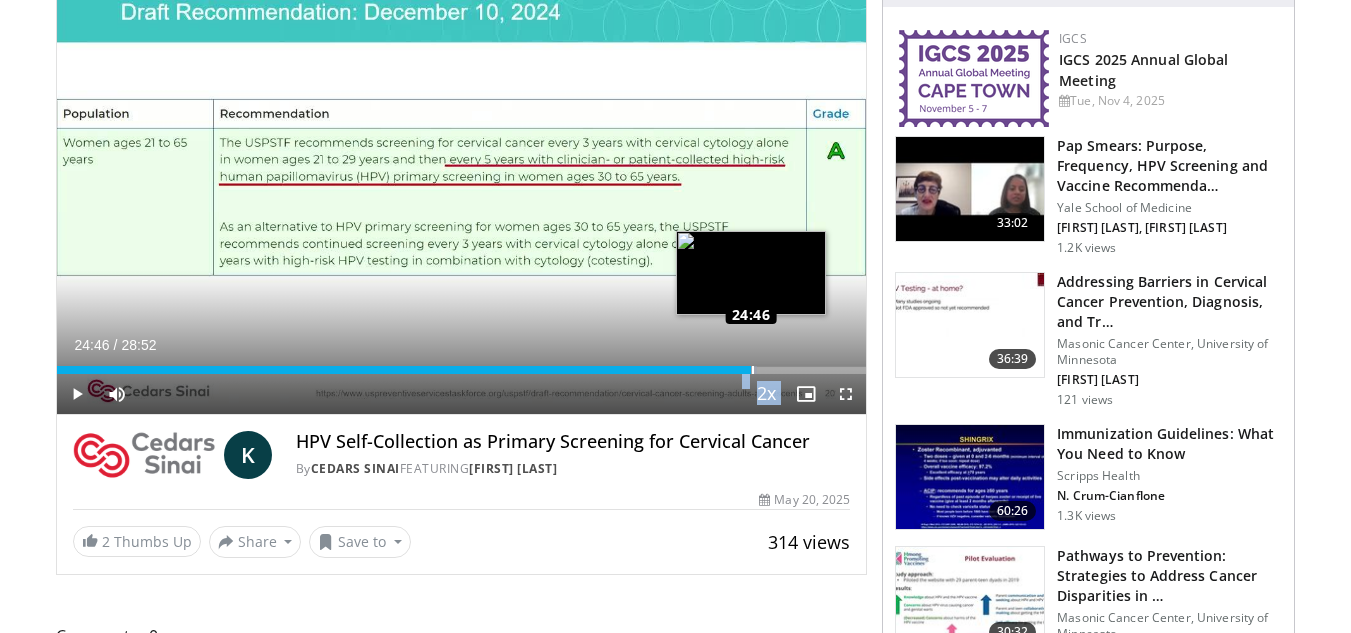 drag, startPoint x: 657, startPoint y: 362, endPoint x: 751, endPoint y: 369, distance: 94.26028 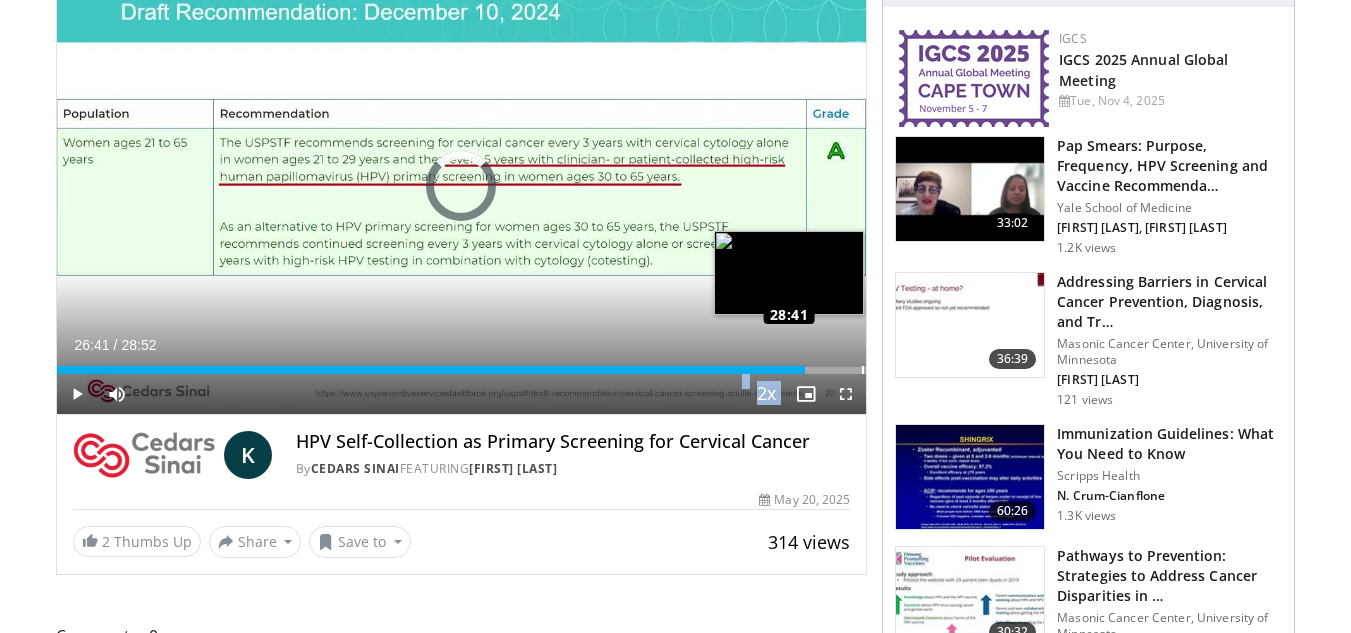 drag, startPoint x: 746, startPoint y: 368, endPoint x: 861, endPoint y: 367, distance: 115.00435 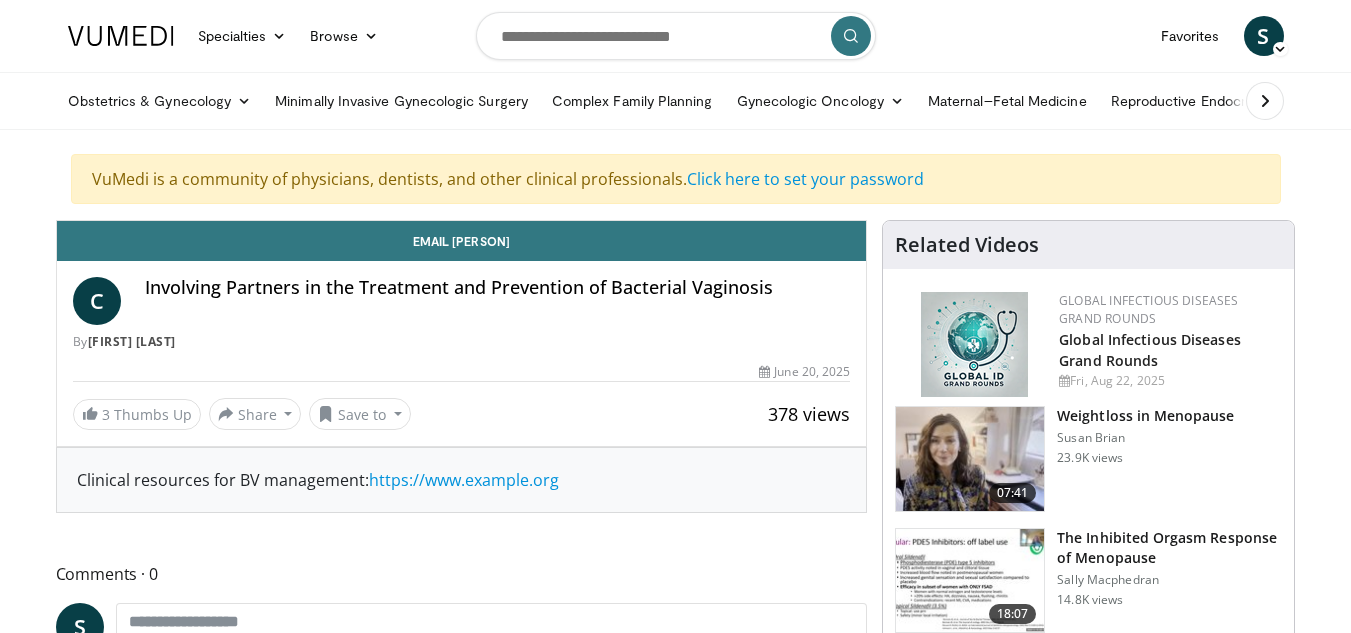 scroll, scrollTop: 0, scrollLeft: 0, axis: both 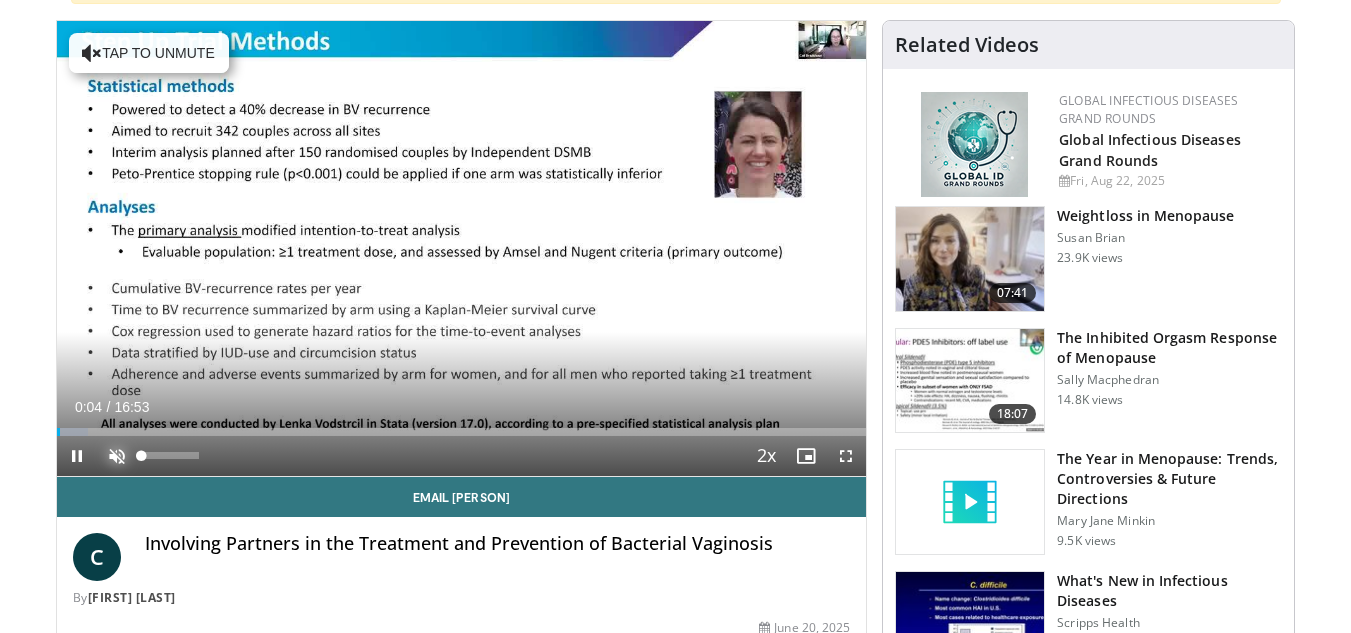 click at bounding box center (117, 456) 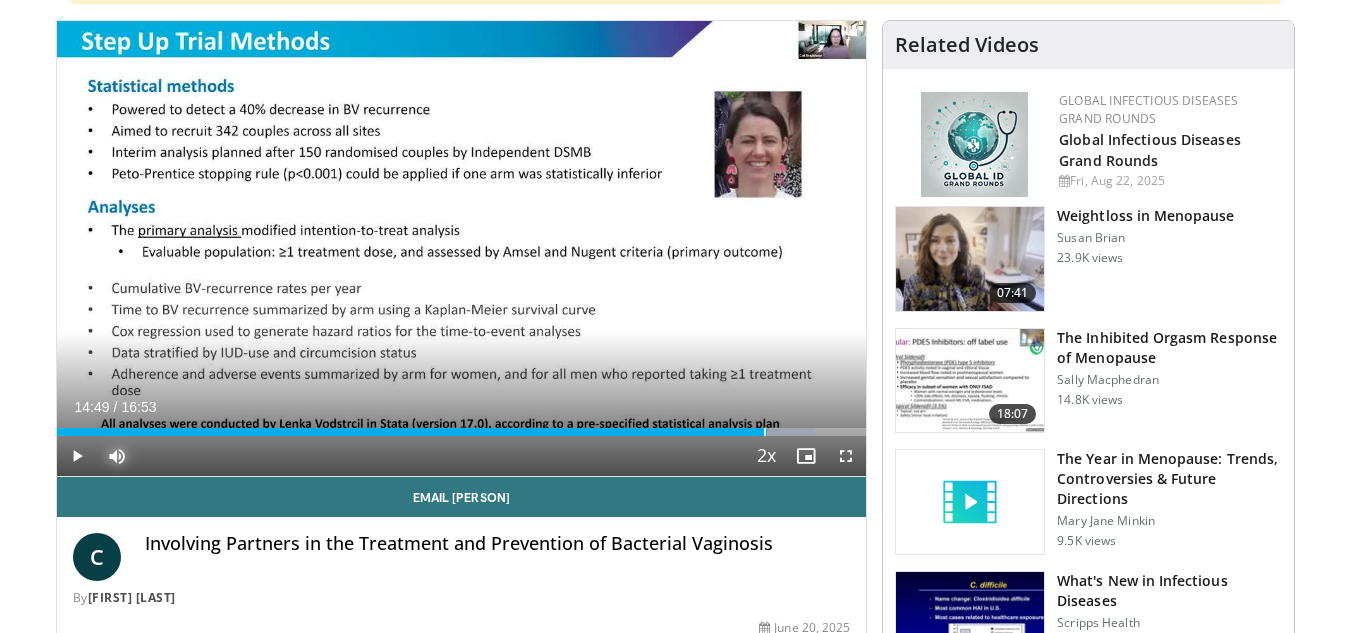 drag, startPoint x: 526, startPoint y: 430, endPoint x: 767, endPoint y: 438, distance: 241.13274 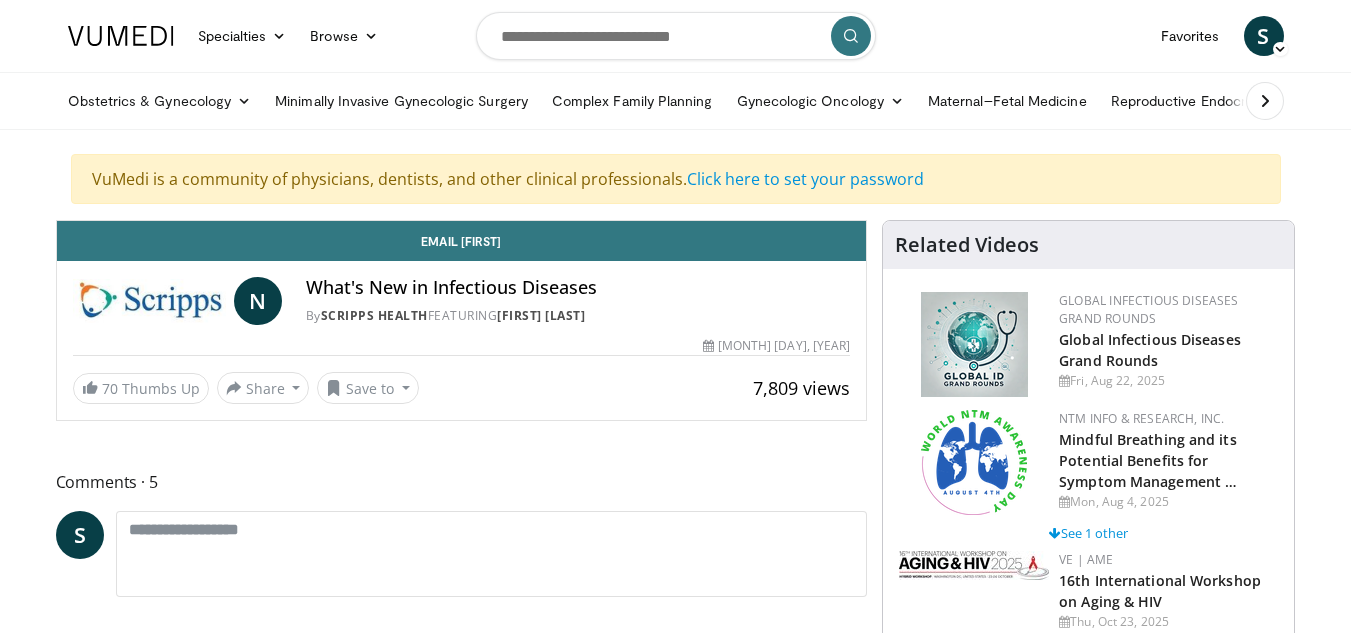 scroll, scrollTop: 0, scrollLeft: 0, axis: both 